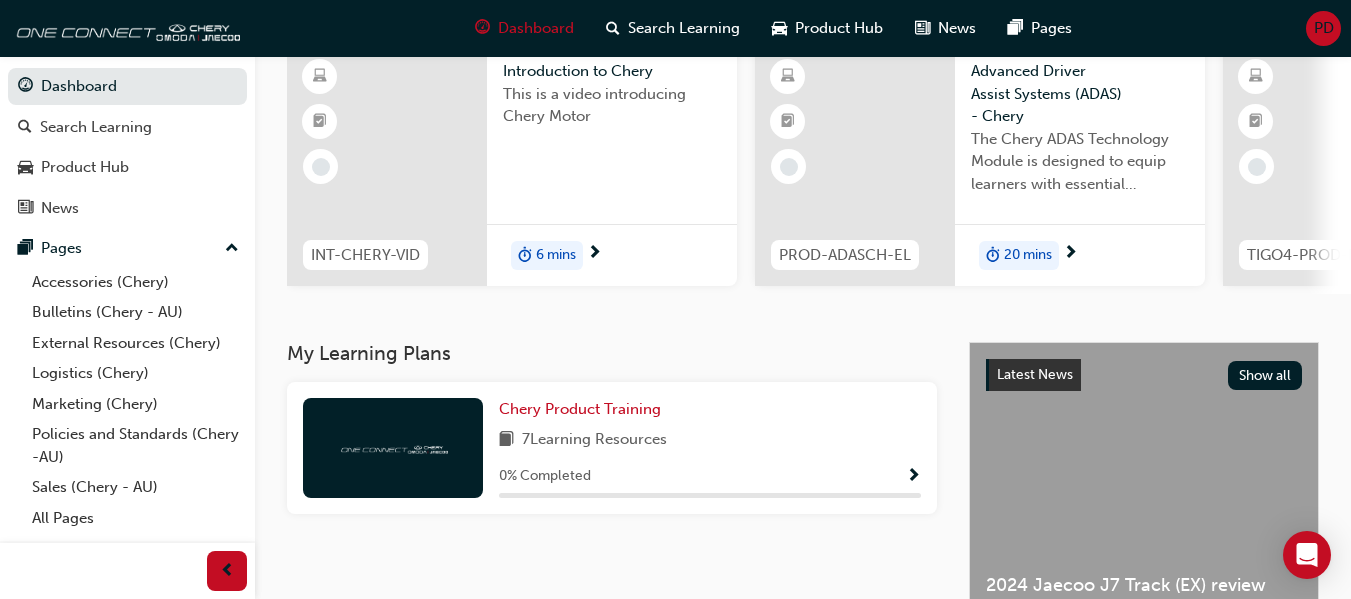 scroll, scrollTop: 125, scrollLeft: 0, axis: vertical 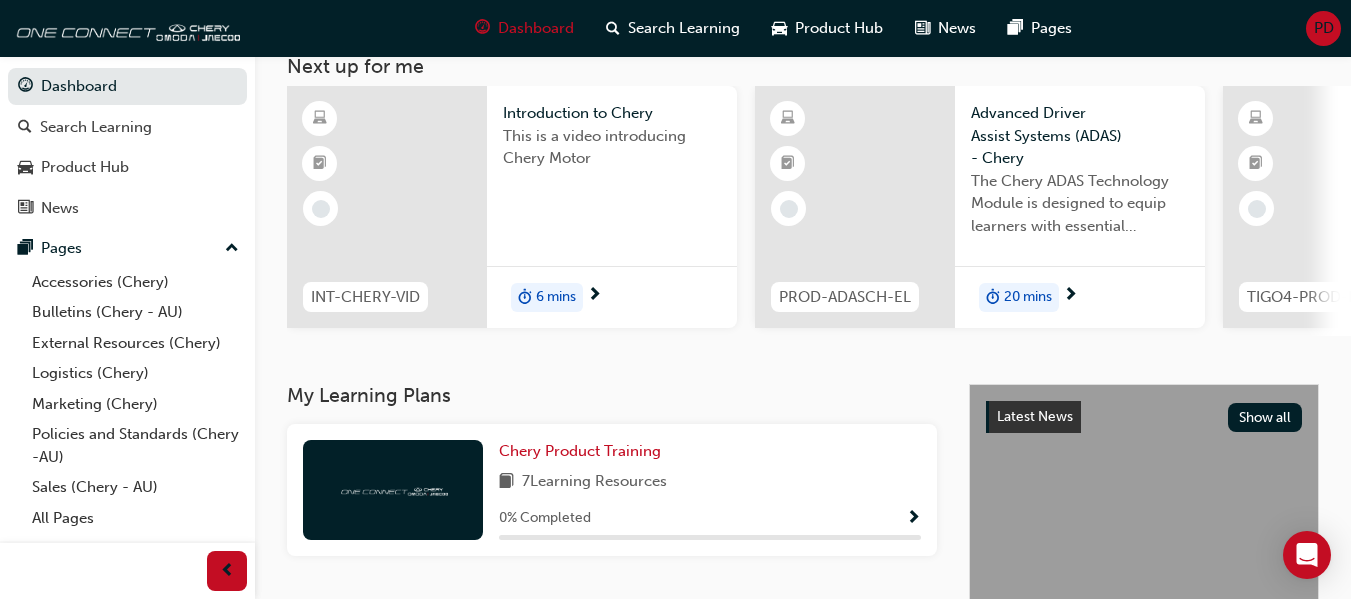 drag, startPoint x: 523, startPoint y: 480, endPoint x: 675, endPoint y: 488, distance: 152.21039 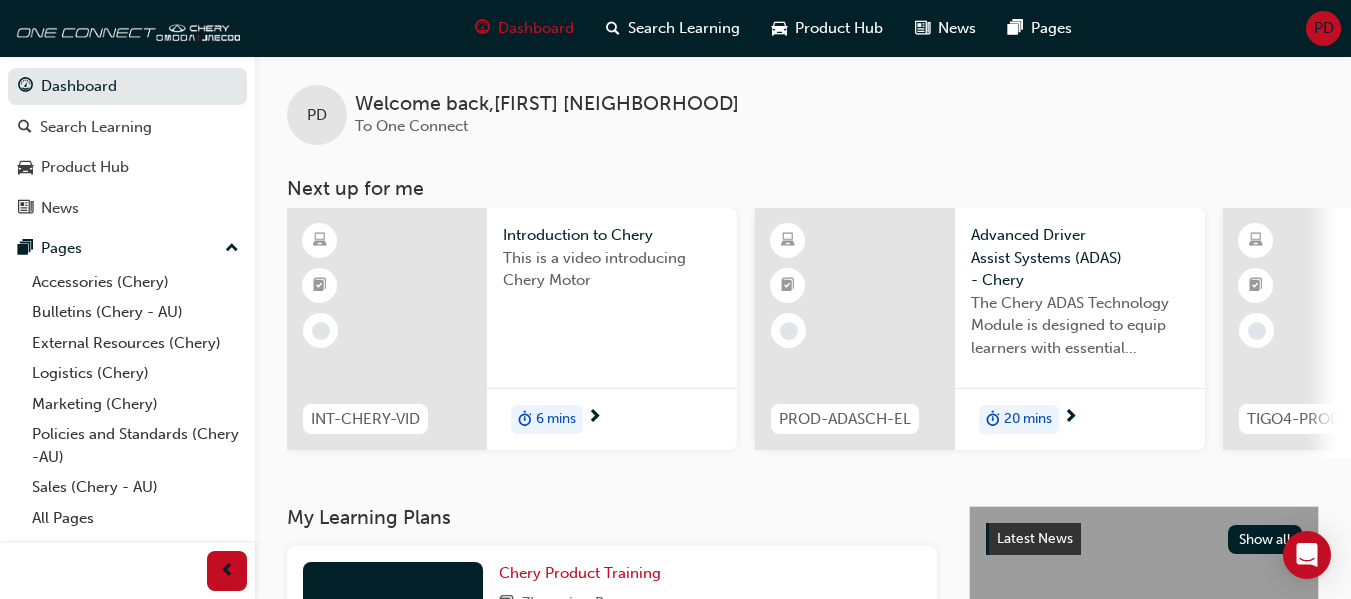scroll, scrollTop: 0, scrollLeft: 0, axis: both 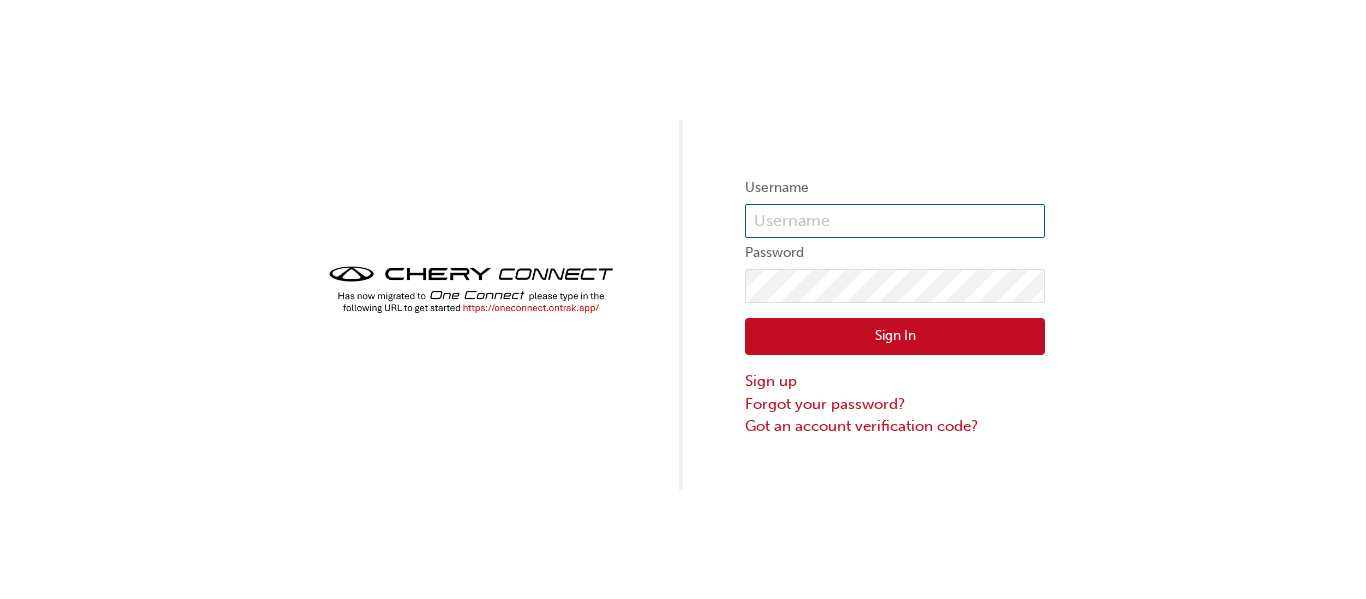 type on "ONE00226" 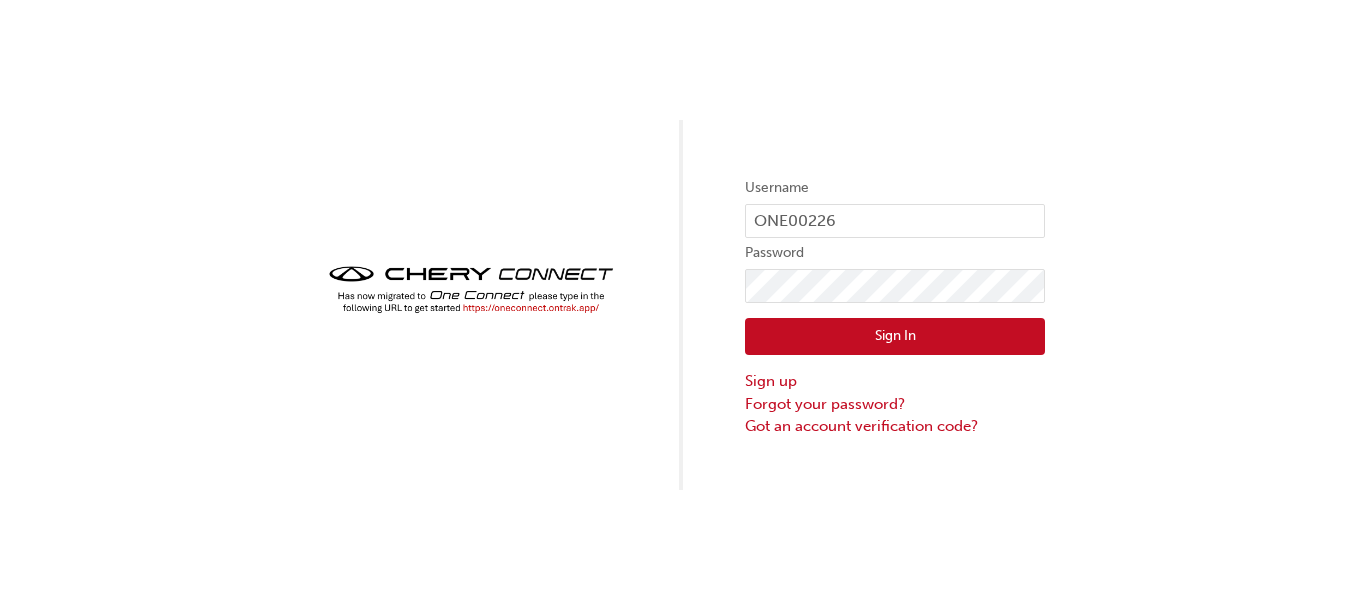 click on "Sign In" at bounding box center (895, 337) 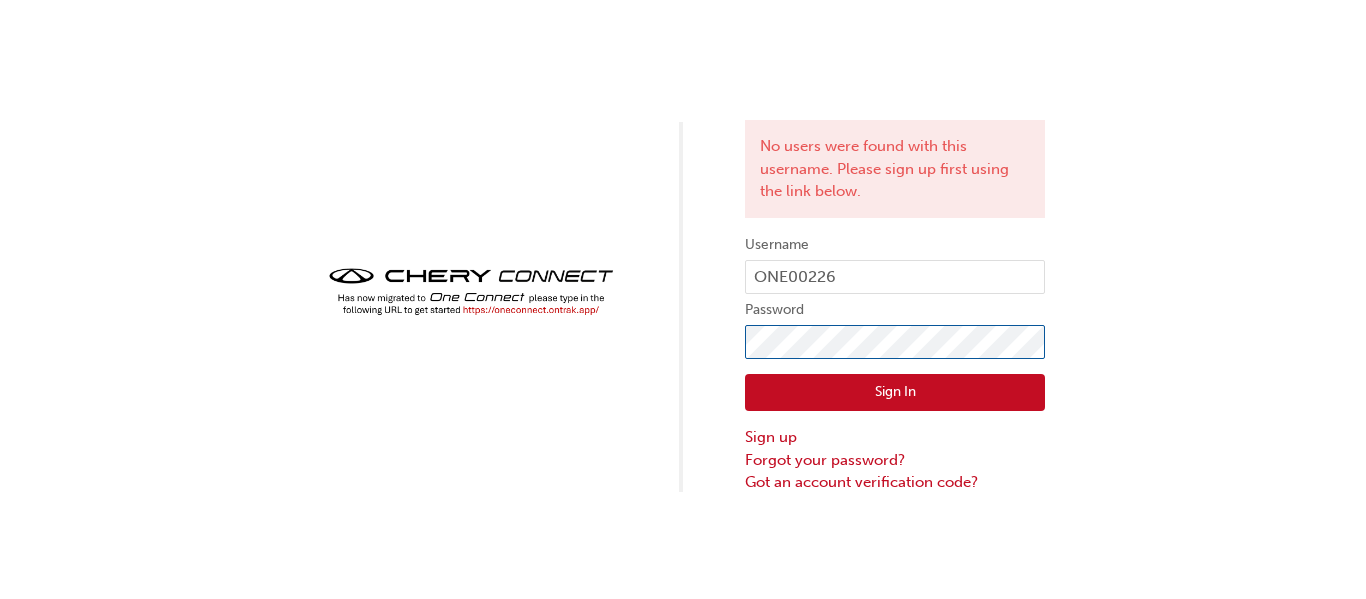 click on "Sign In" at bounding box center [895, 393] 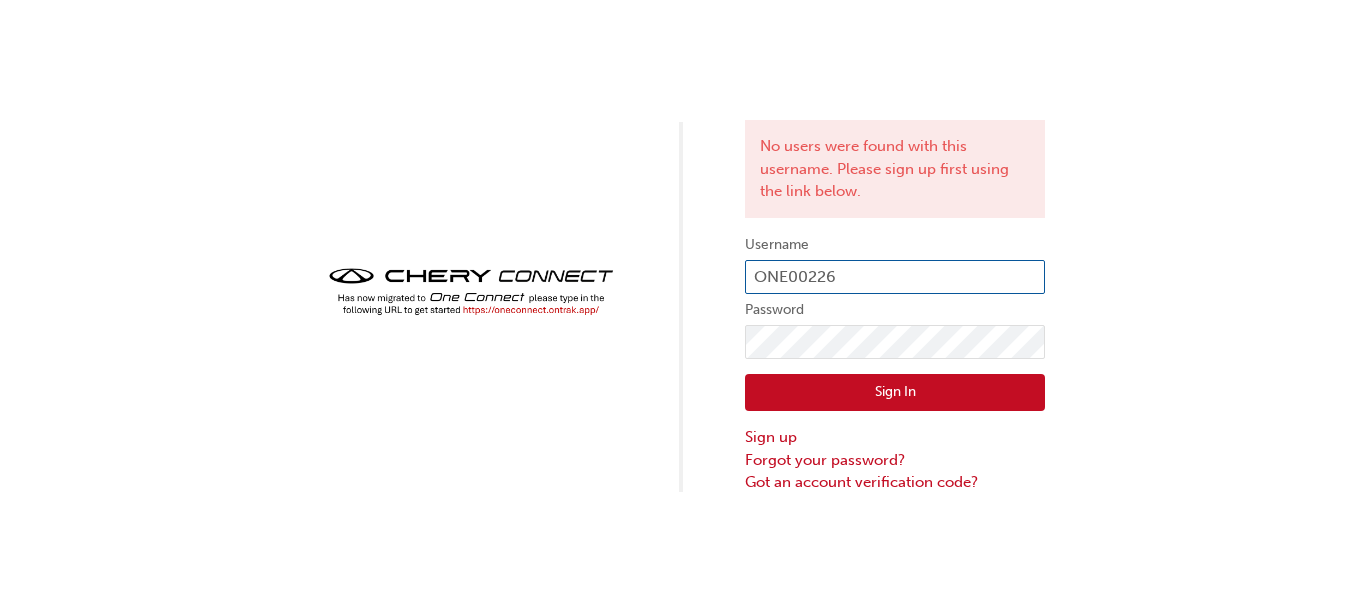 click on "ONE00226" at bounding box center (895, 277) 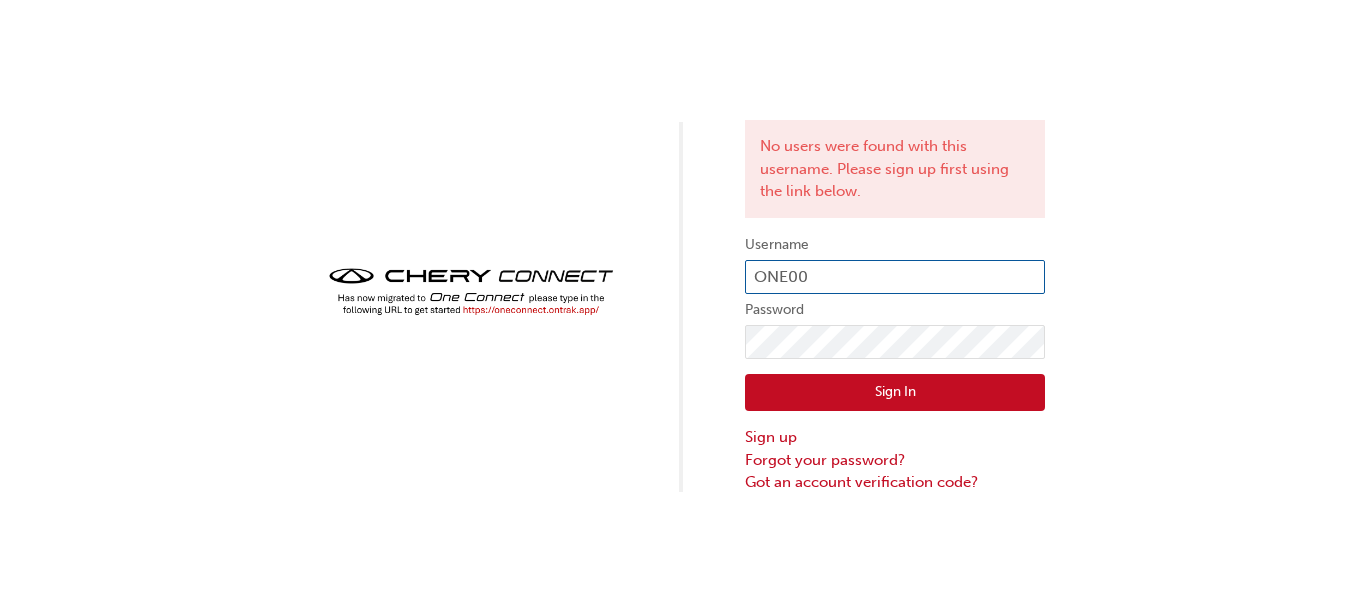 type on "ONE00226" 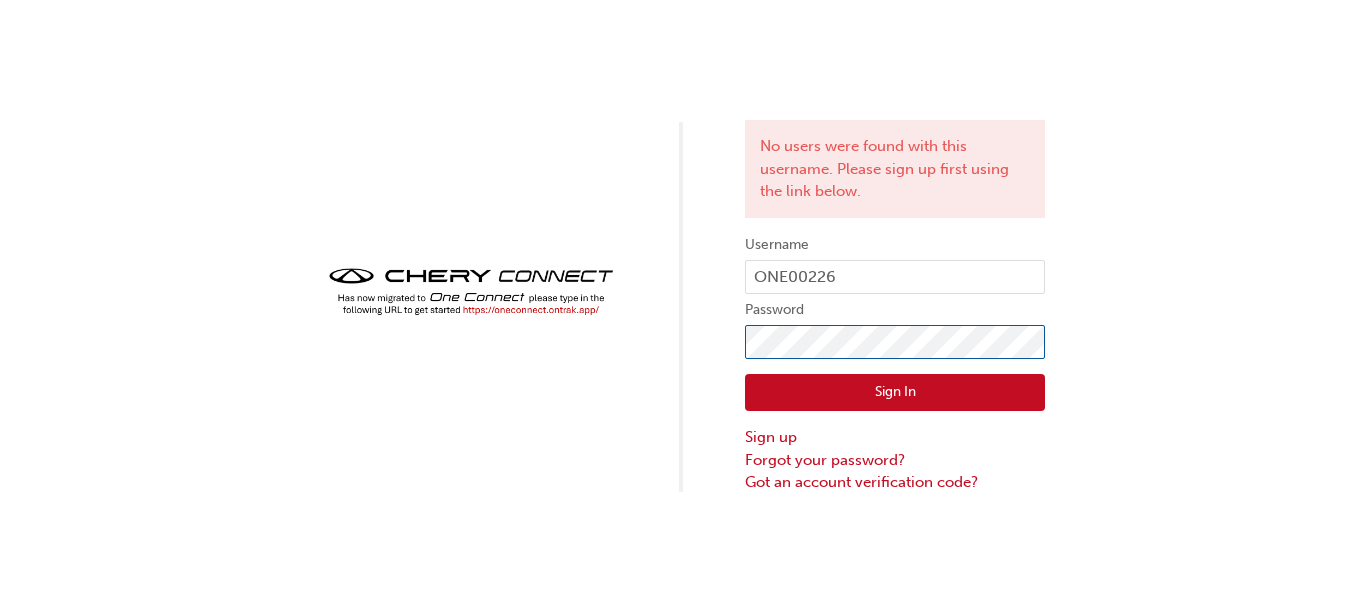 click on "Sign In" at bounding box center [895, 393] 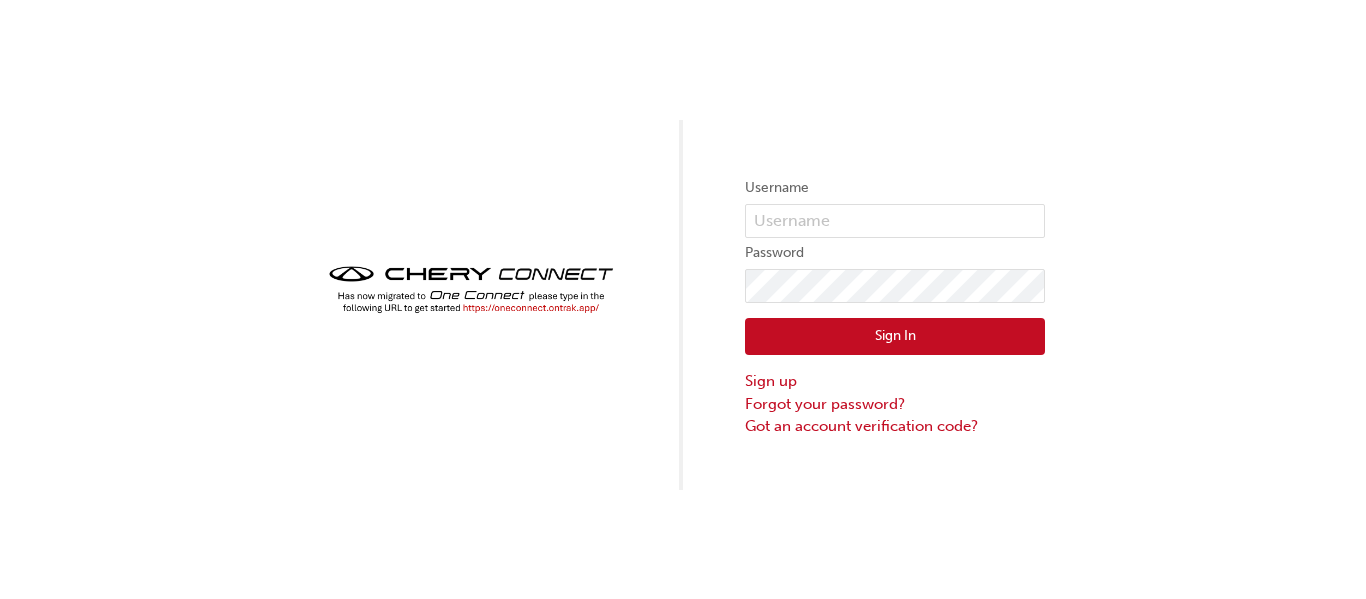 scroll, scrollTop: 0, scrollLeft: 0, axis: both 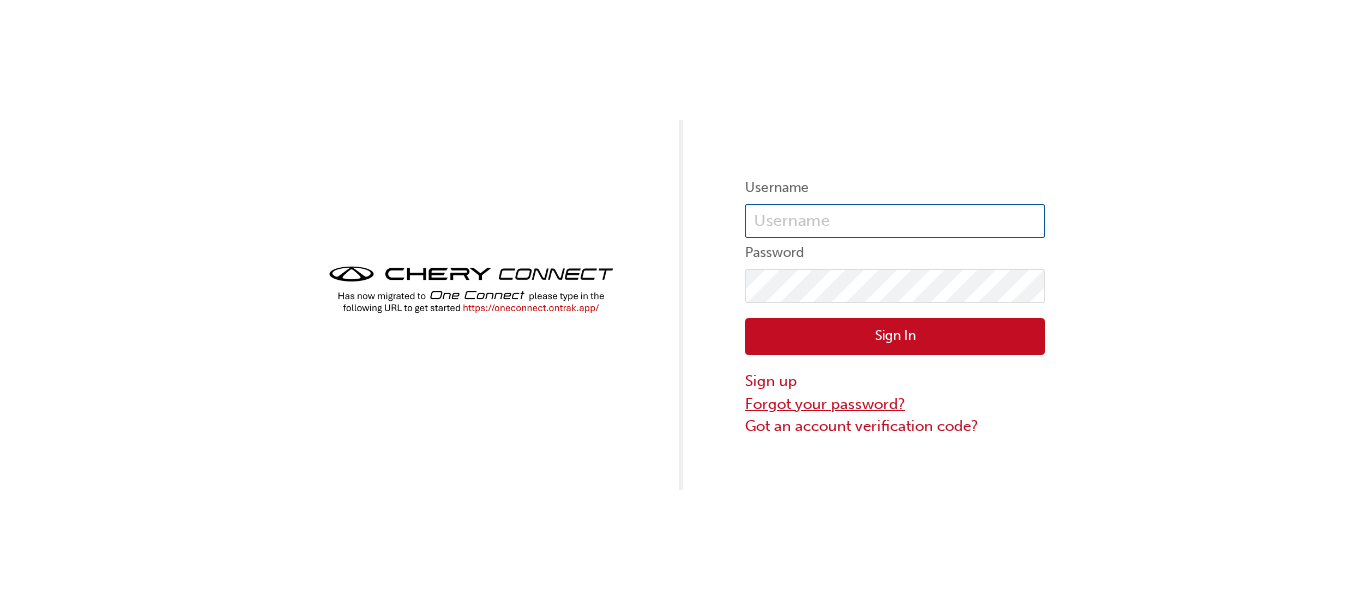 type on "ONE00226" 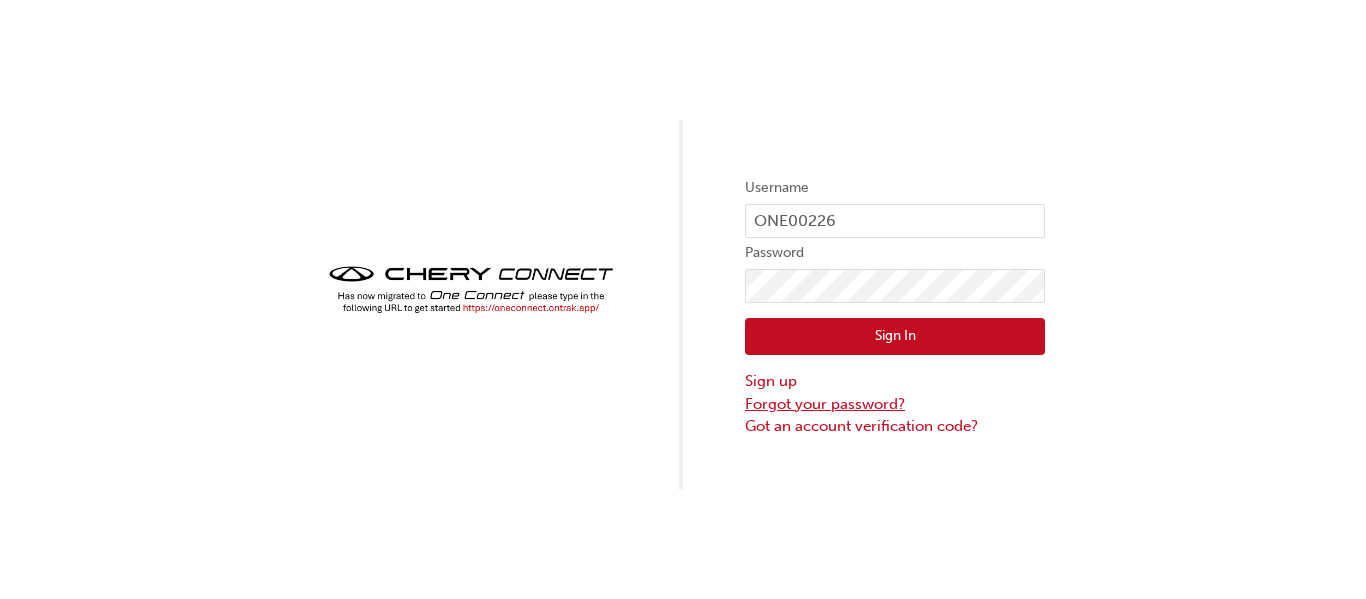 click on "Forgot your password?" at bounding box center [895, 404] 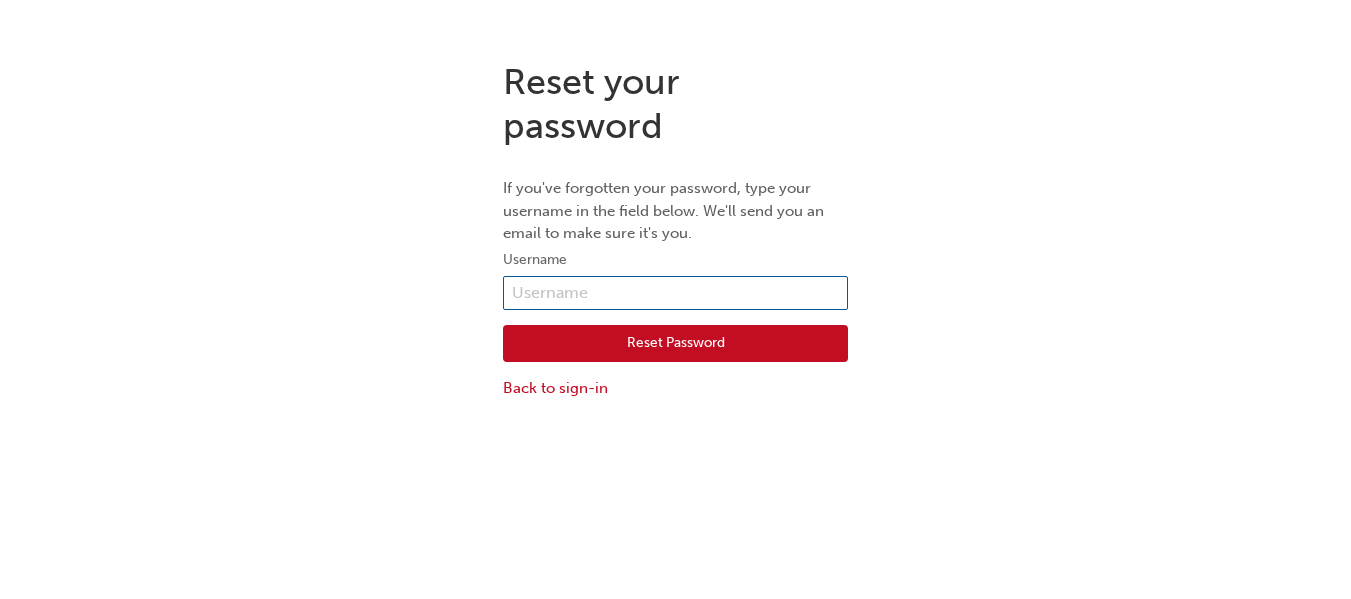 click at bounding box center [675, 293] 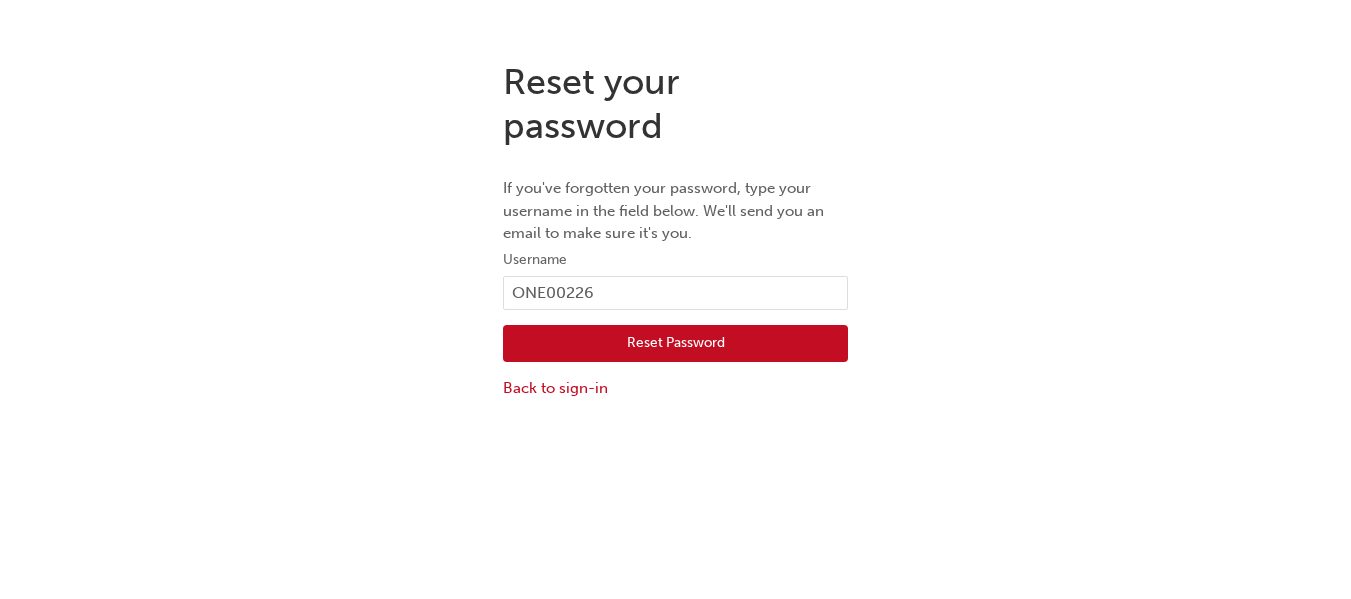 click on "Reset Password" at bounding box center (675, 344) 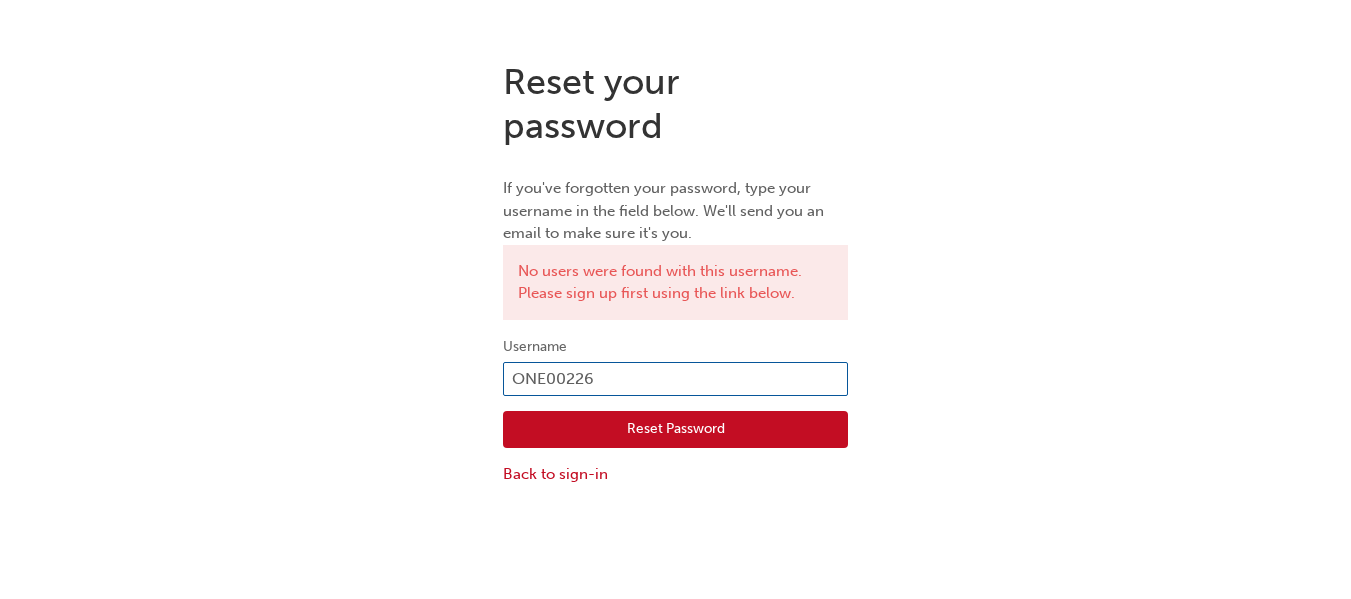 click on "ONE00226" at bounding box center (675, 379) 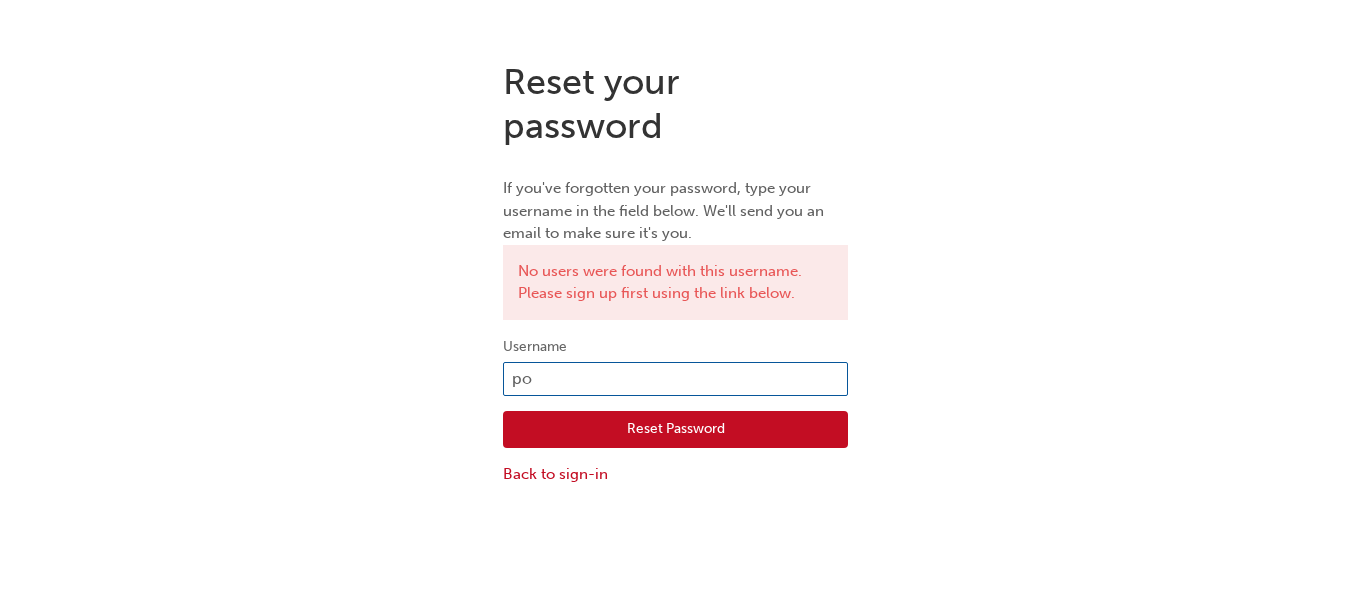 type on "p" 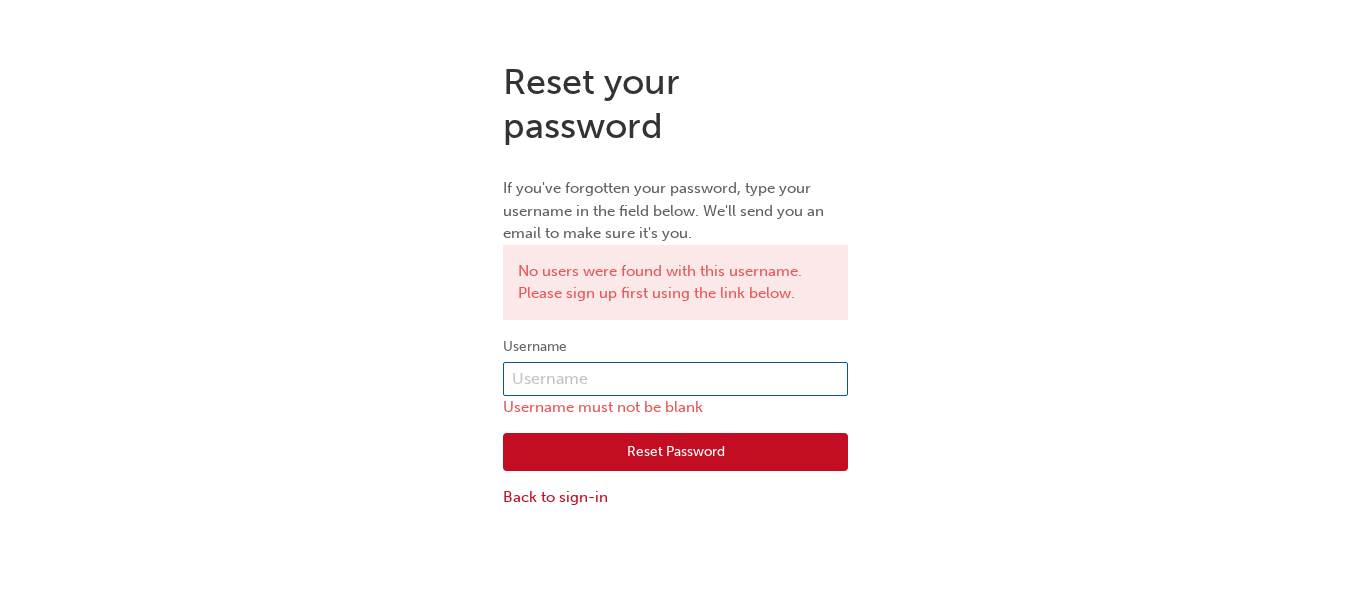 type 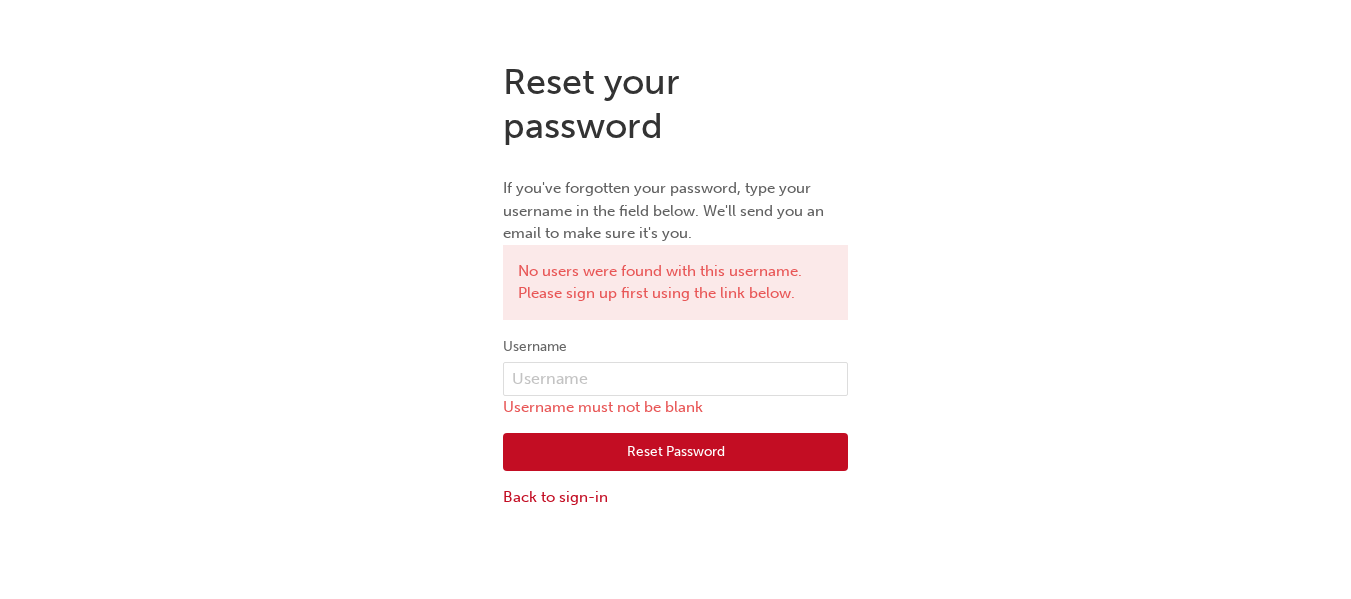 click on "Reset your password If you've forgotten your password, type your username in the field below. We'll send you an email to make sure it's you. No users were found with this username. Please sign up first using the link below. Username Username must not be blank Reset Password Back to sign-in" at bounding box center (675, 284) 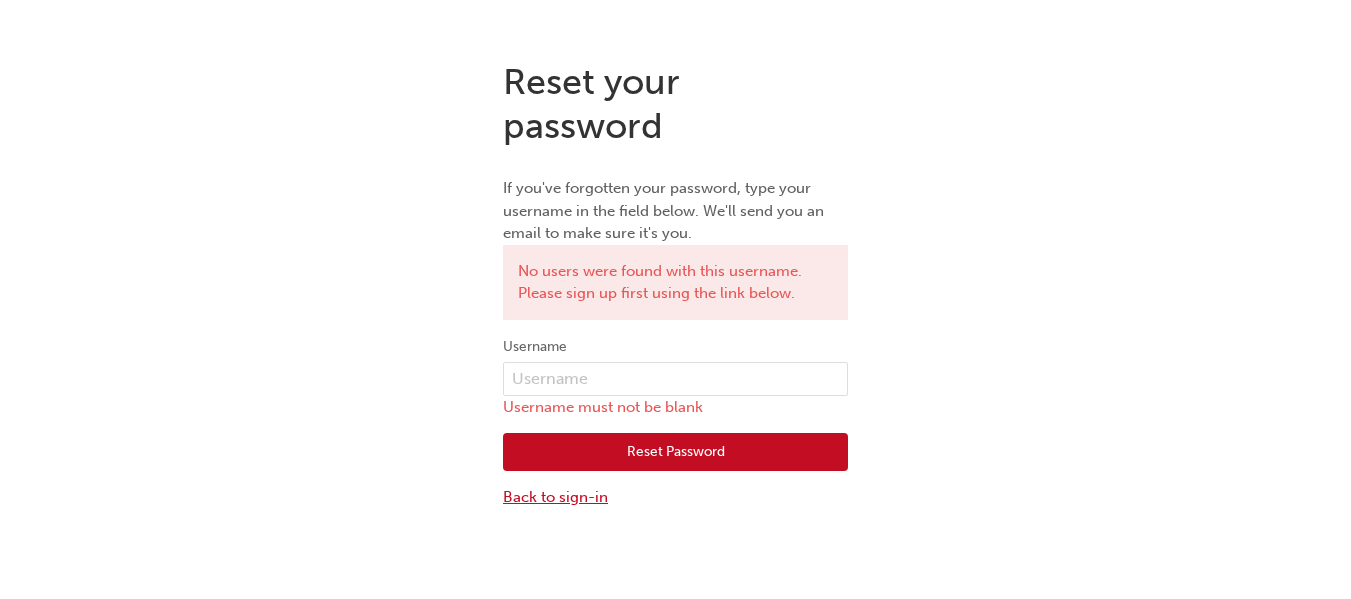 click on "Back to sign-in" at bounding box center [675, 497] 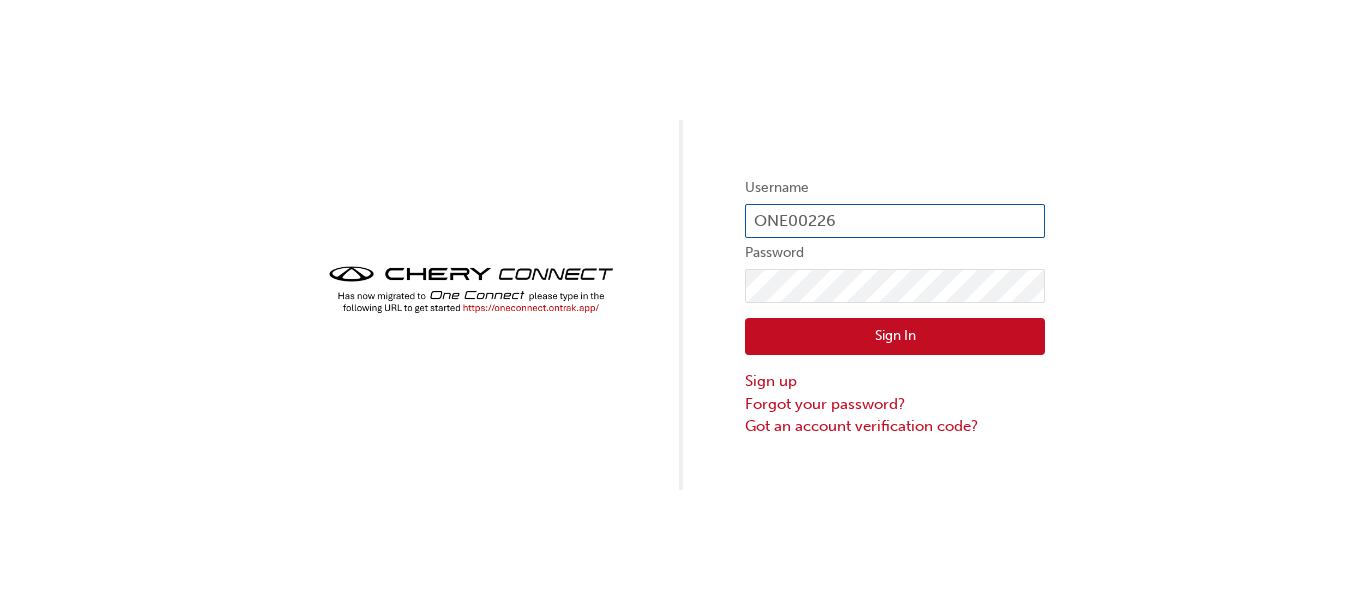 click on "ONE00226" at bounding box center (895, 221) 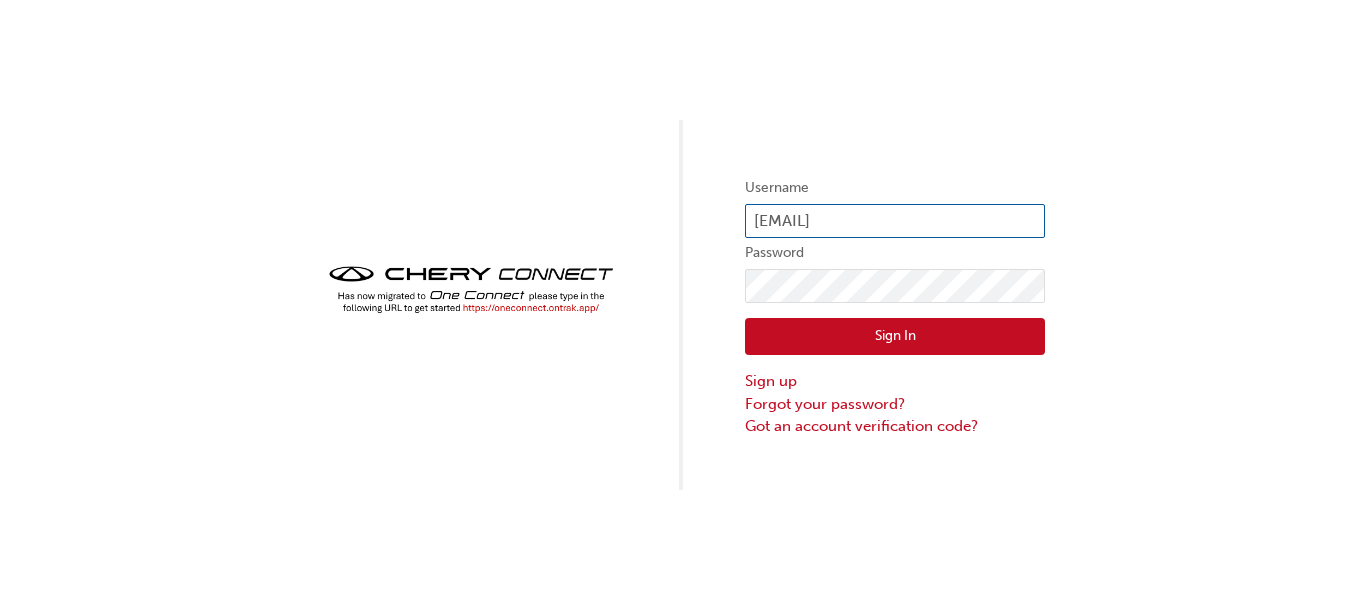type on "patrickd@booranmotors.com.au" 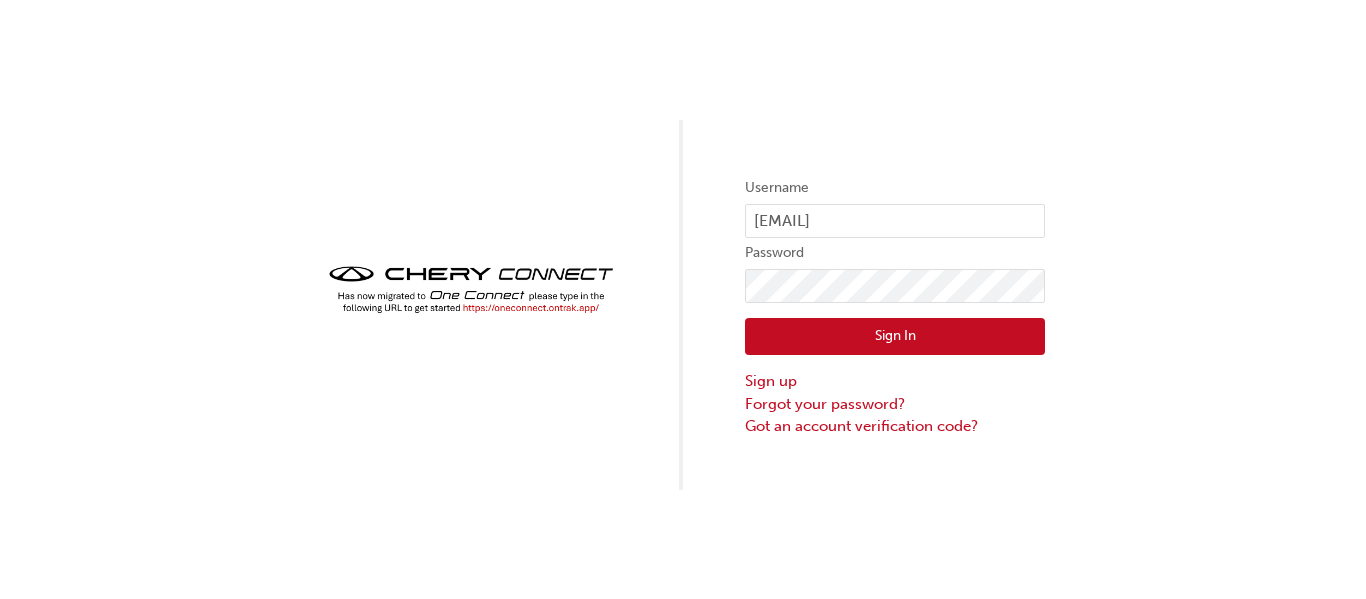 click on "Sign In" at bounding box center [895, 337] 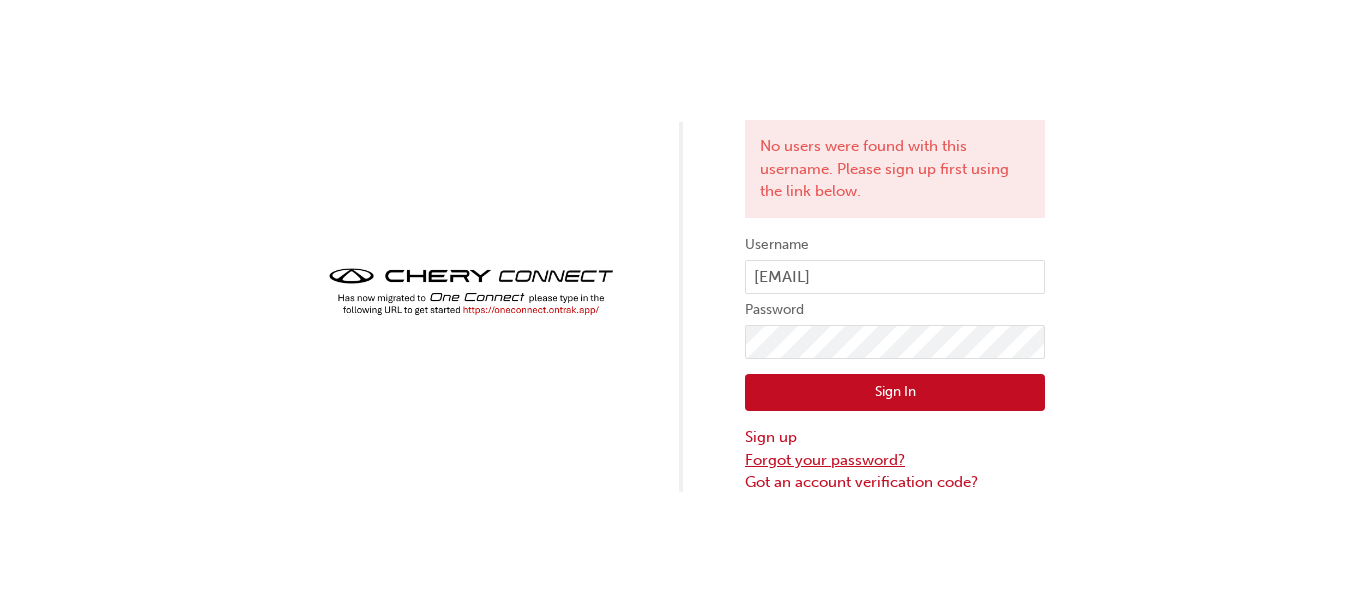 click on "Forgot your password?" at bounding box center [895, 460] 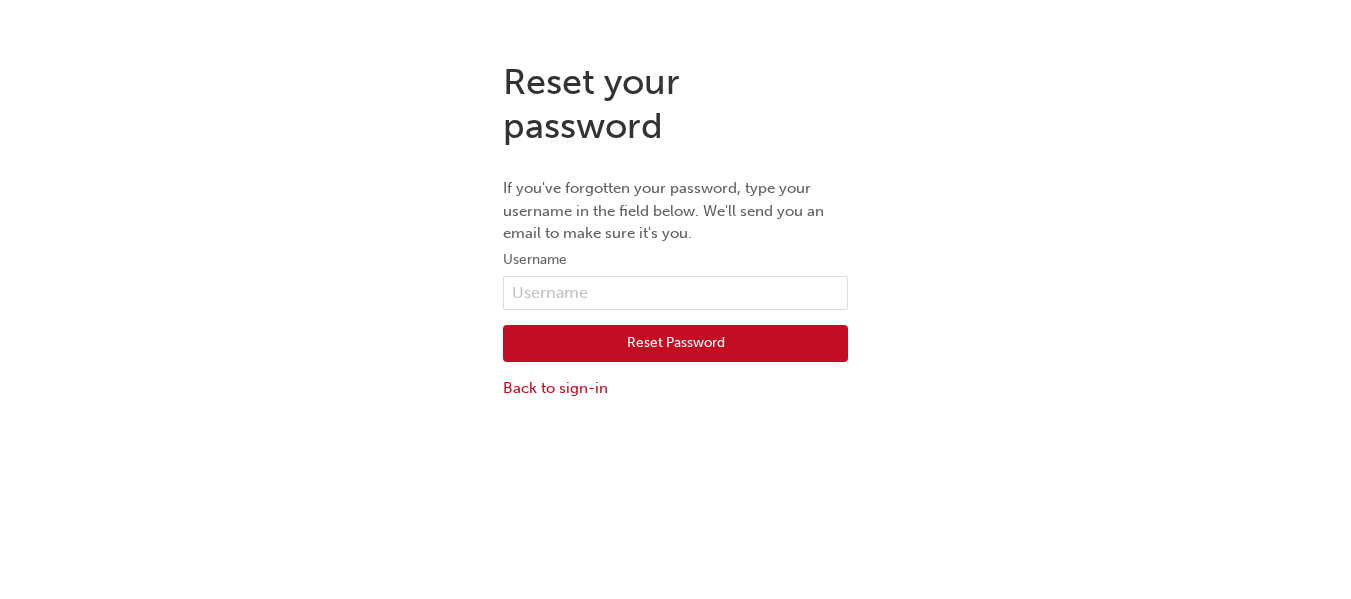 click on "Username" at bounding box center [675, 260] 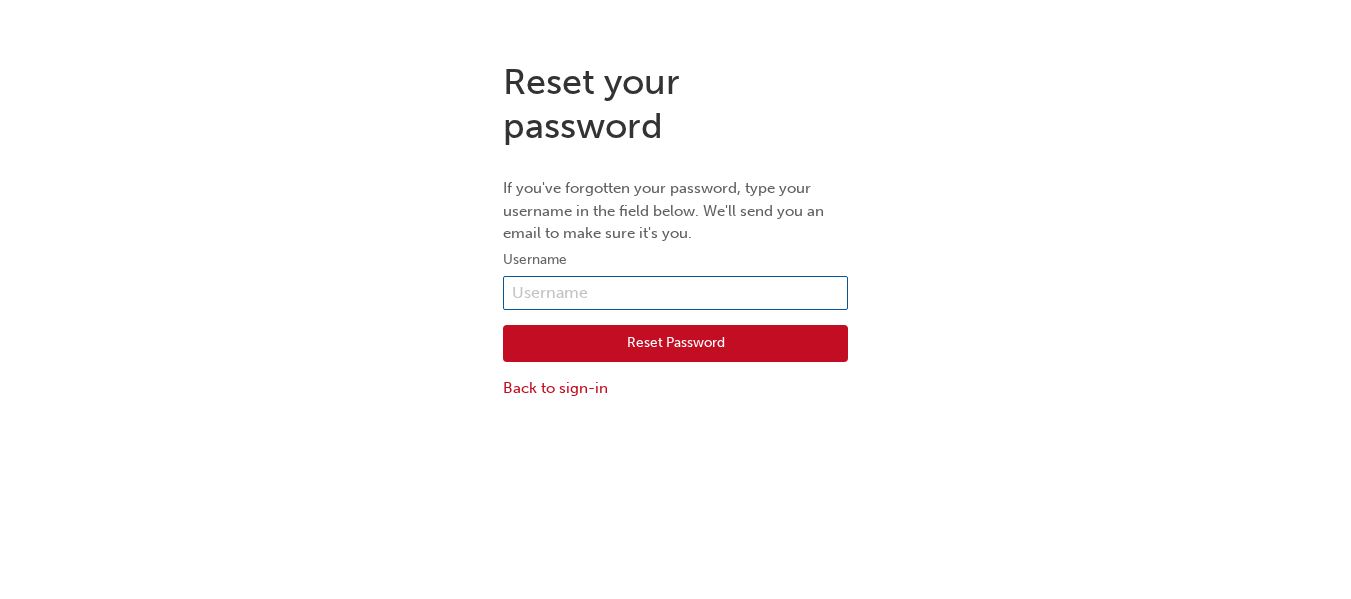 click at bounding box center (675, 293) 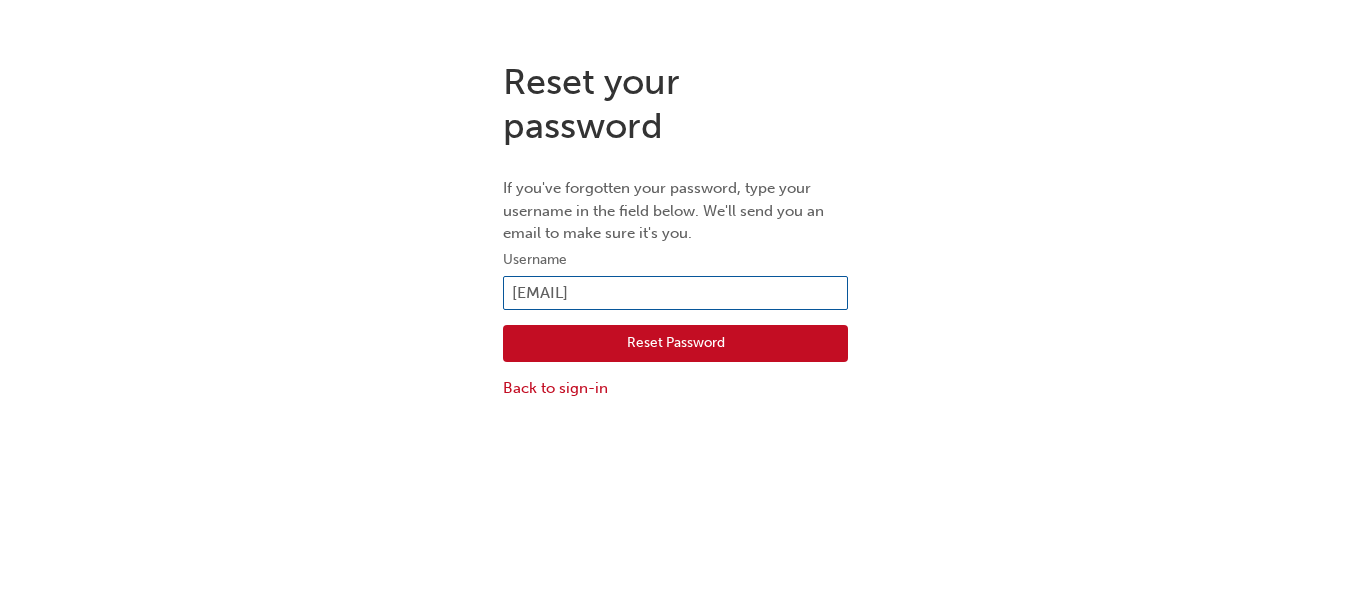 type on "patrickd@booranmotors.com.au" 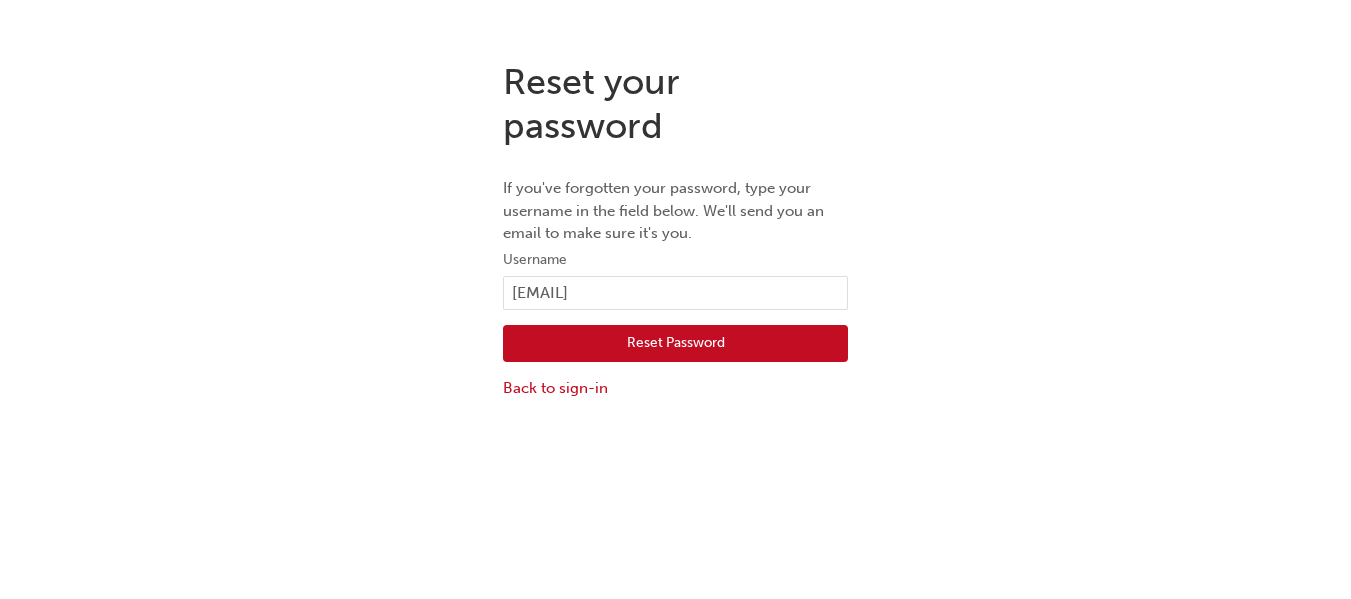 click on "Reset Password" at bounding box center (675, 344) 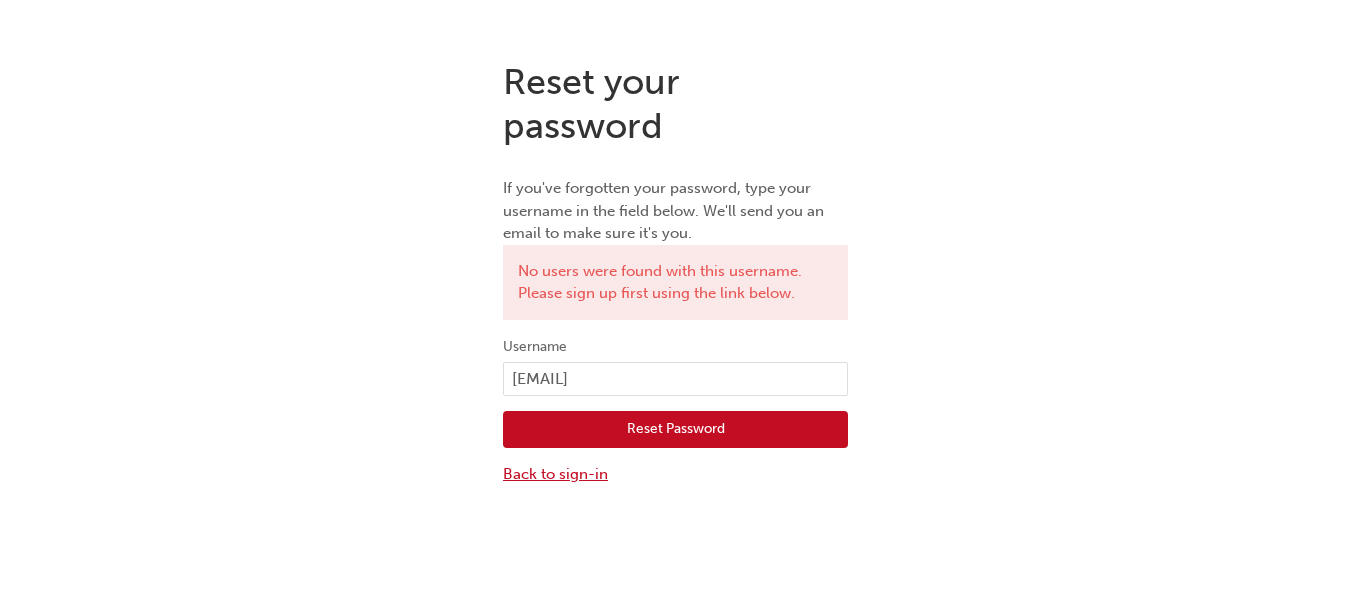 click on "Back to sign-in" at bounding box center (675, 474) 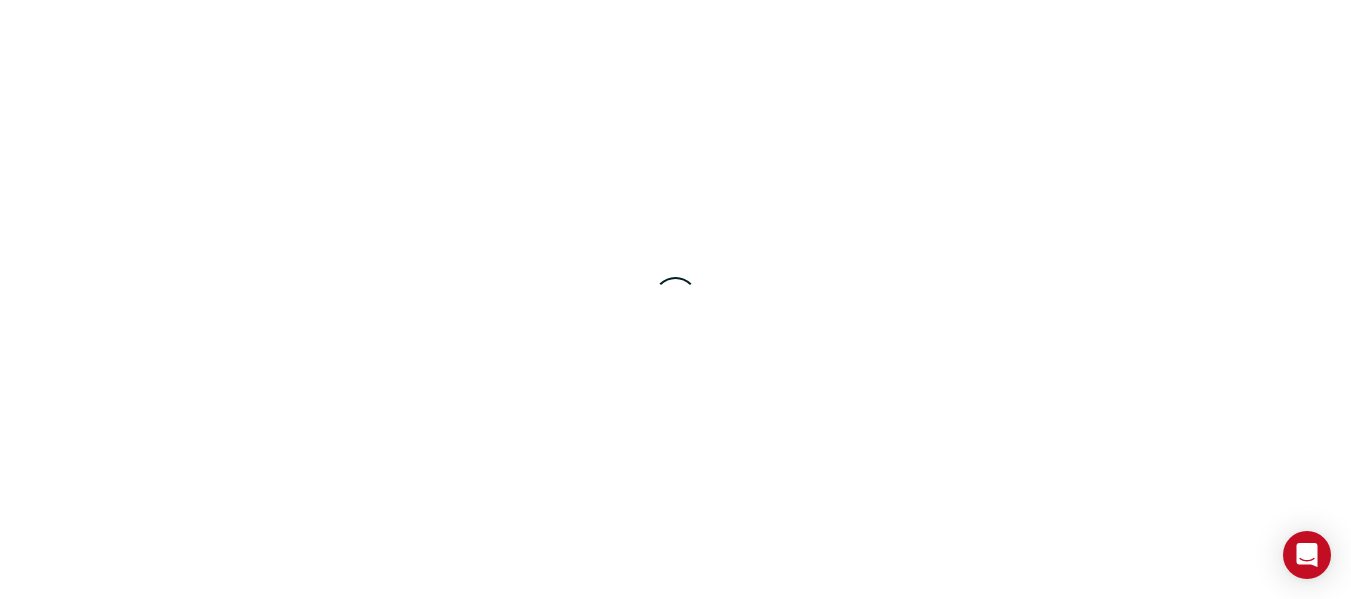 scroll, scrollTop: 0, scrollLeft: 0, axis: both 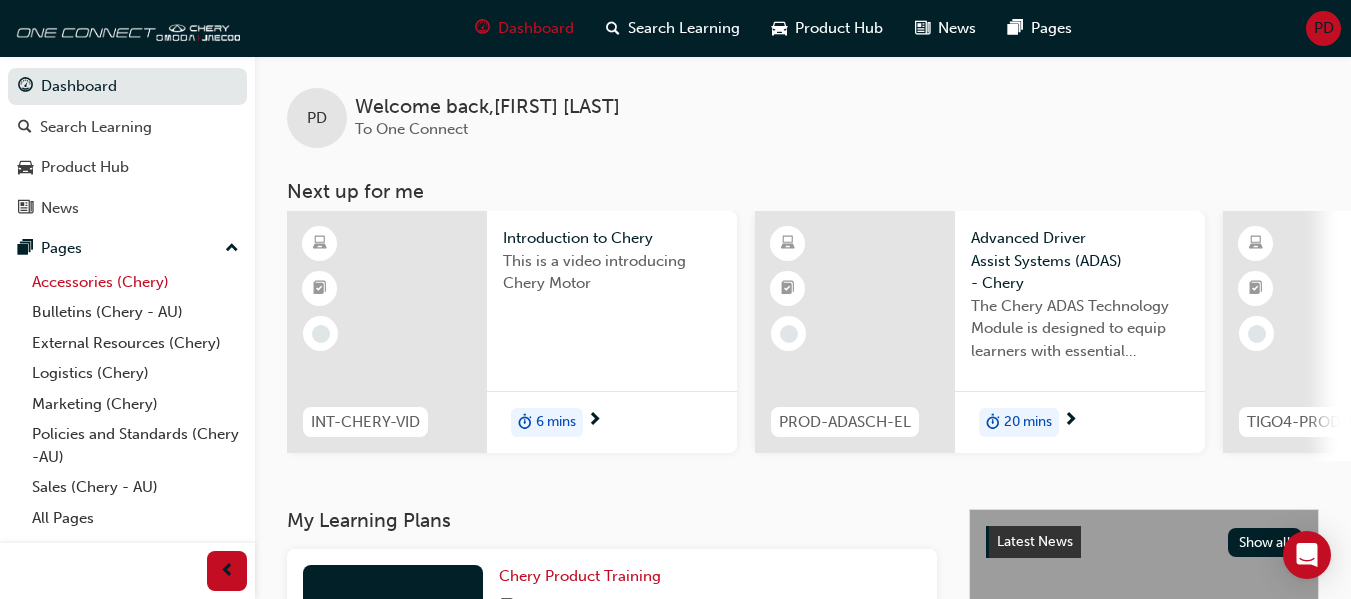 click on "Accessories (Chery)" at bounding box center (135, 282) 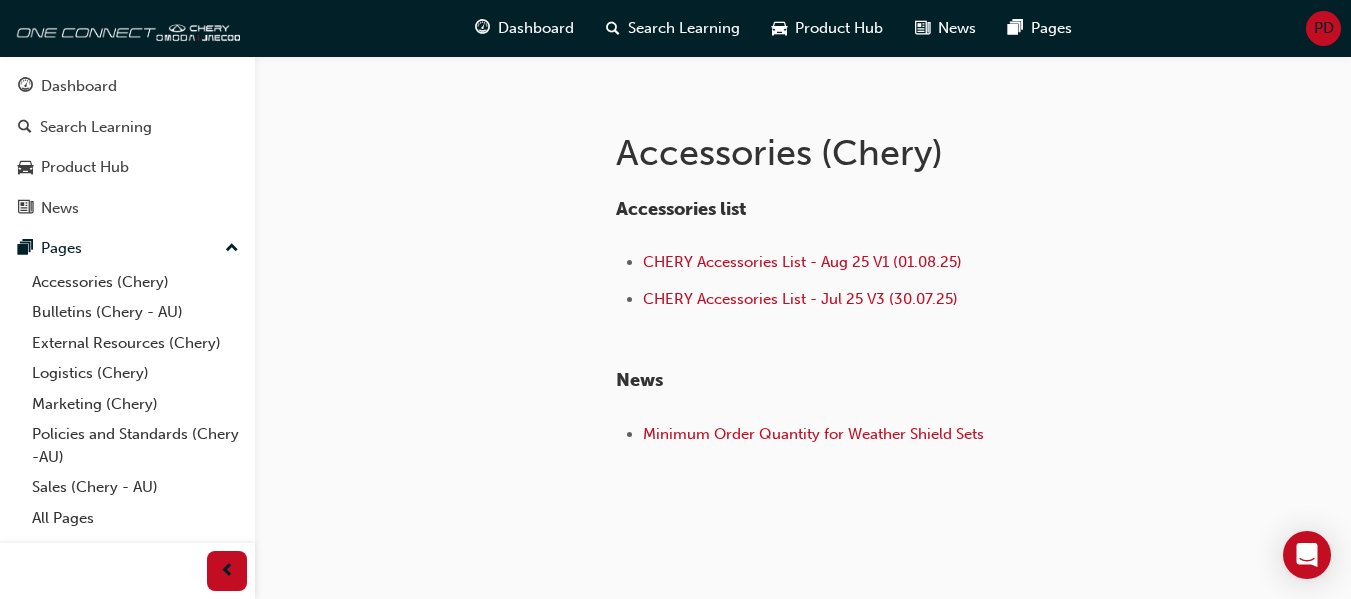 scroll, scrollTop: 350, scrollLeft: 0, axis: vertical 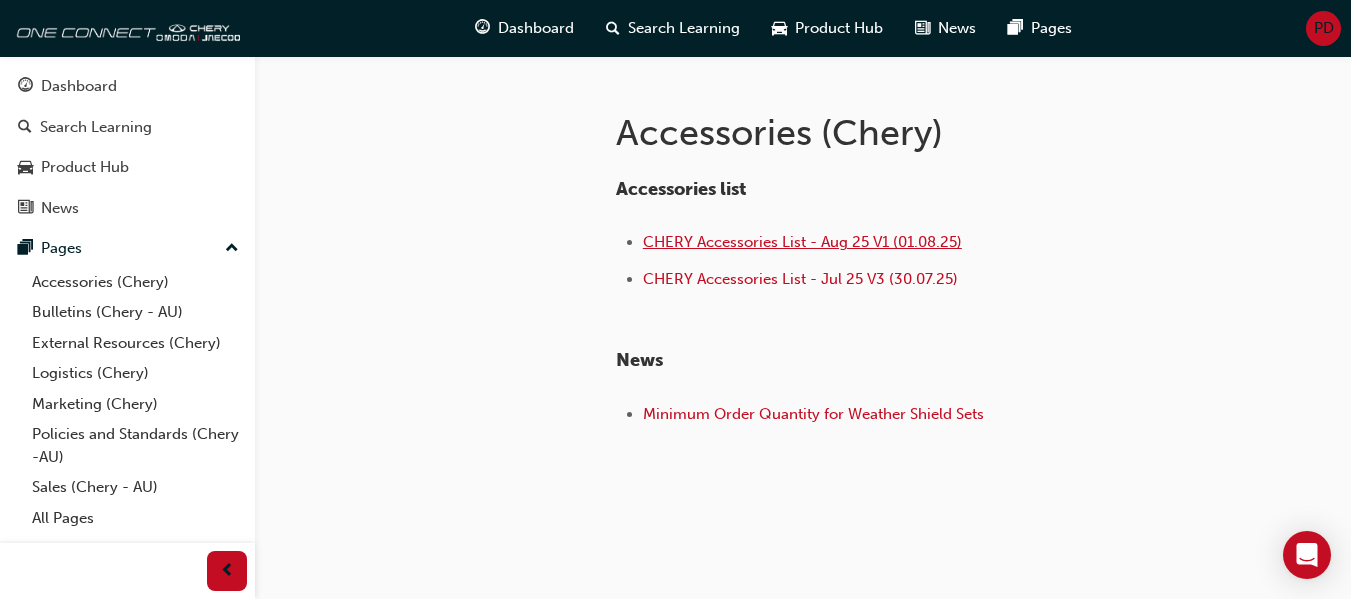 click on "CHERY Accessories List - Aug 25 V1 (01.08.25)" at bounding box center (802, 242) 